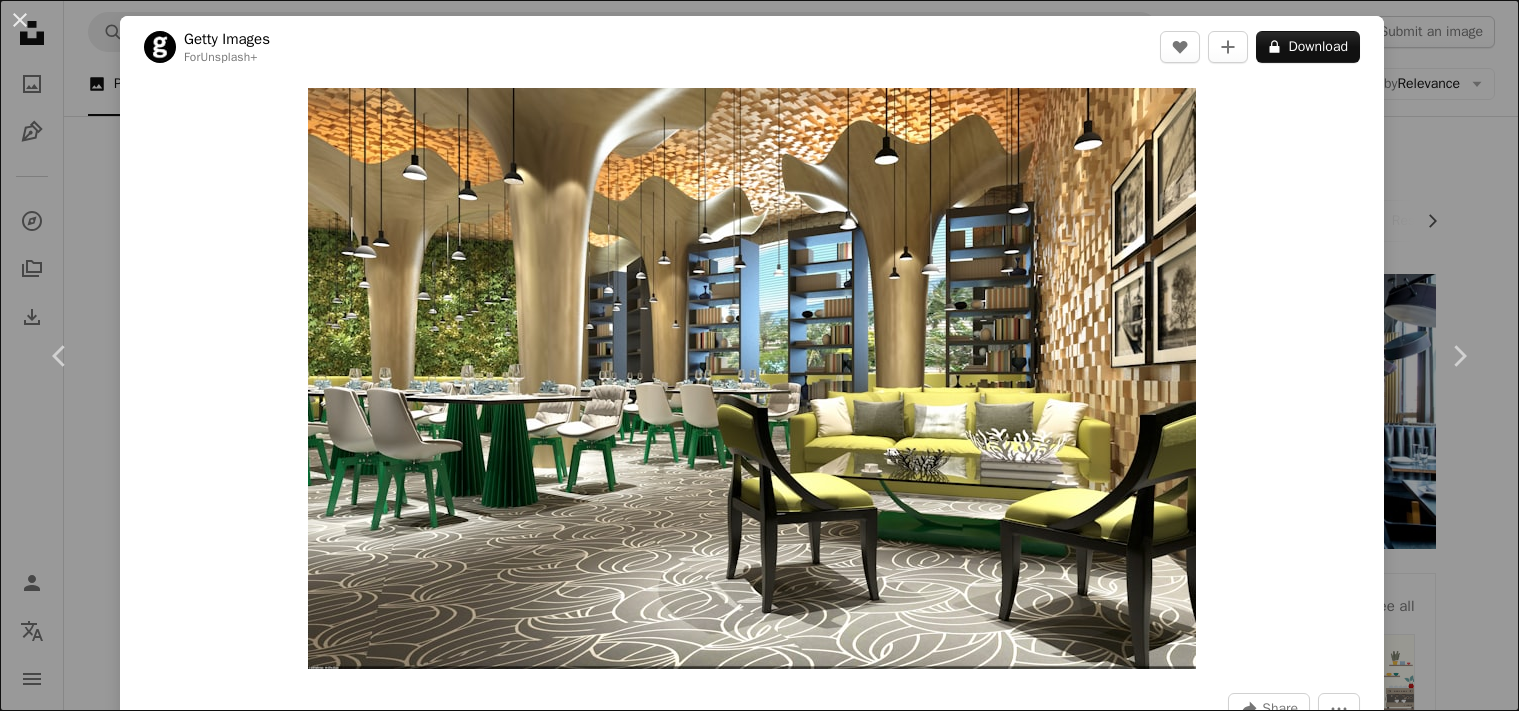 scroll, scrollTop: 106, scrollLeft: 0, axis: vertical 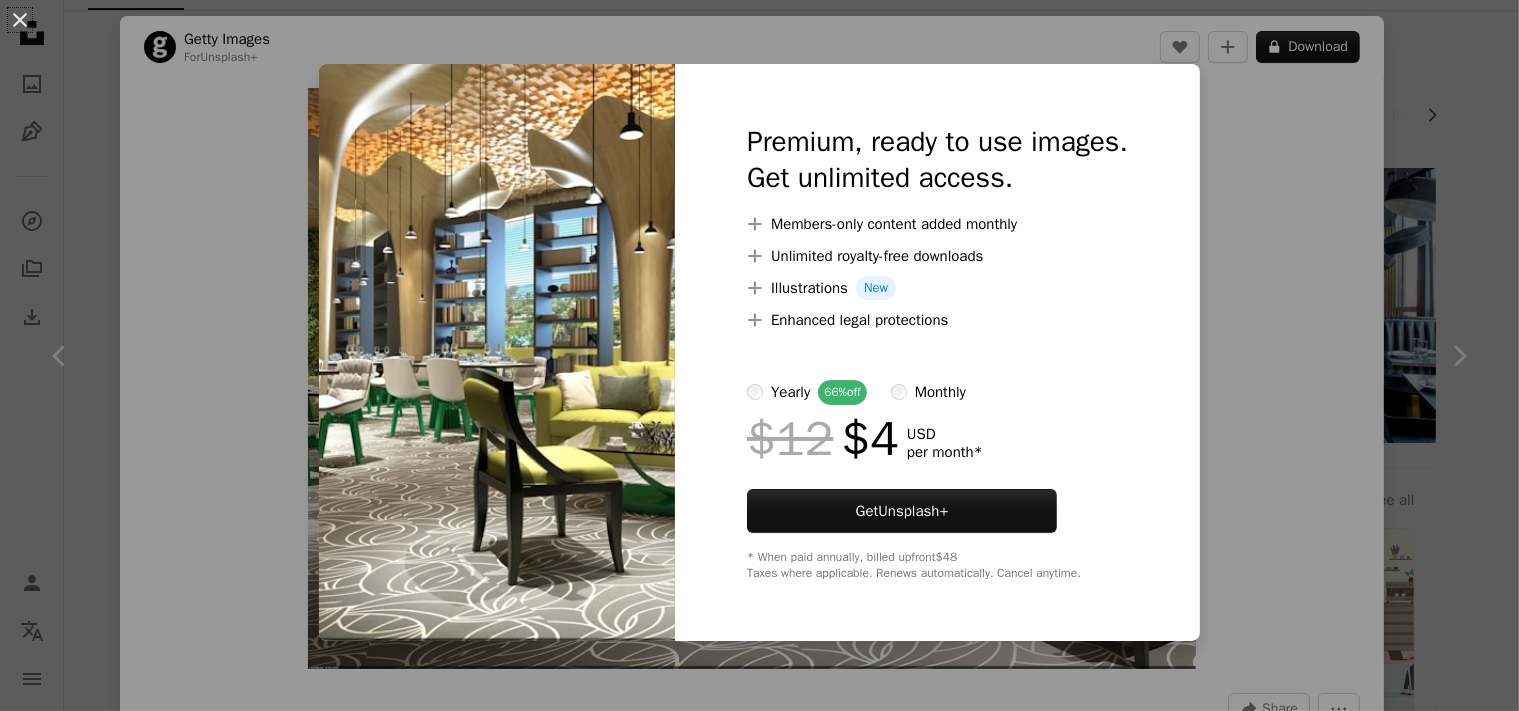 click on "An X shape Premium, ready to use images. Get unlimited access. A plus sign Members-only content added monthly A plus sign Unlimited royalty-free downloads A plus sign Illustrations  New A plus sign Enhanced legal protections yearly 66%  off monthly $12   $4 USD per month * Get  Unsplash+ * When paid annually, billed upfront  $48 Taxes where applicable. Renews automatically. Cancel anytime." at bounding box center (759, 355) 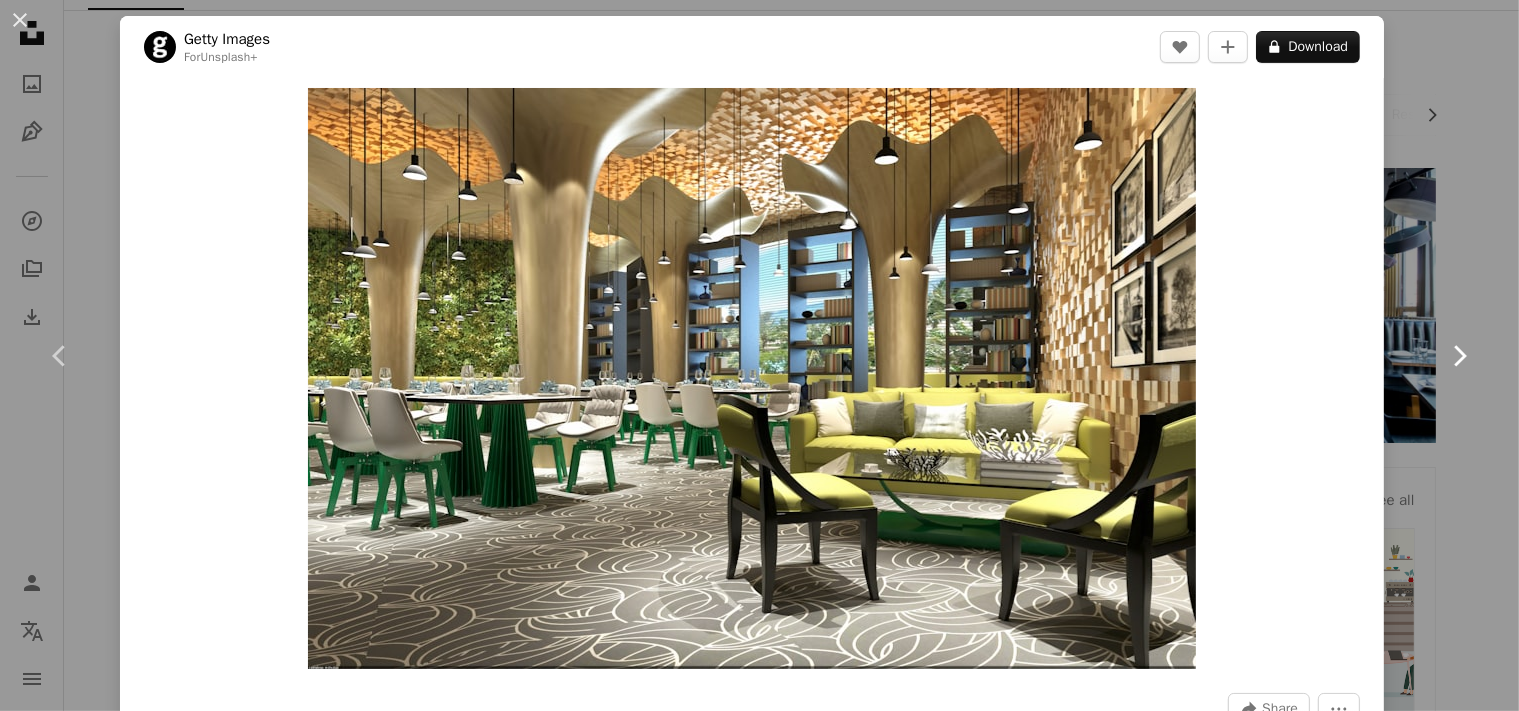 click on "Chevron right" 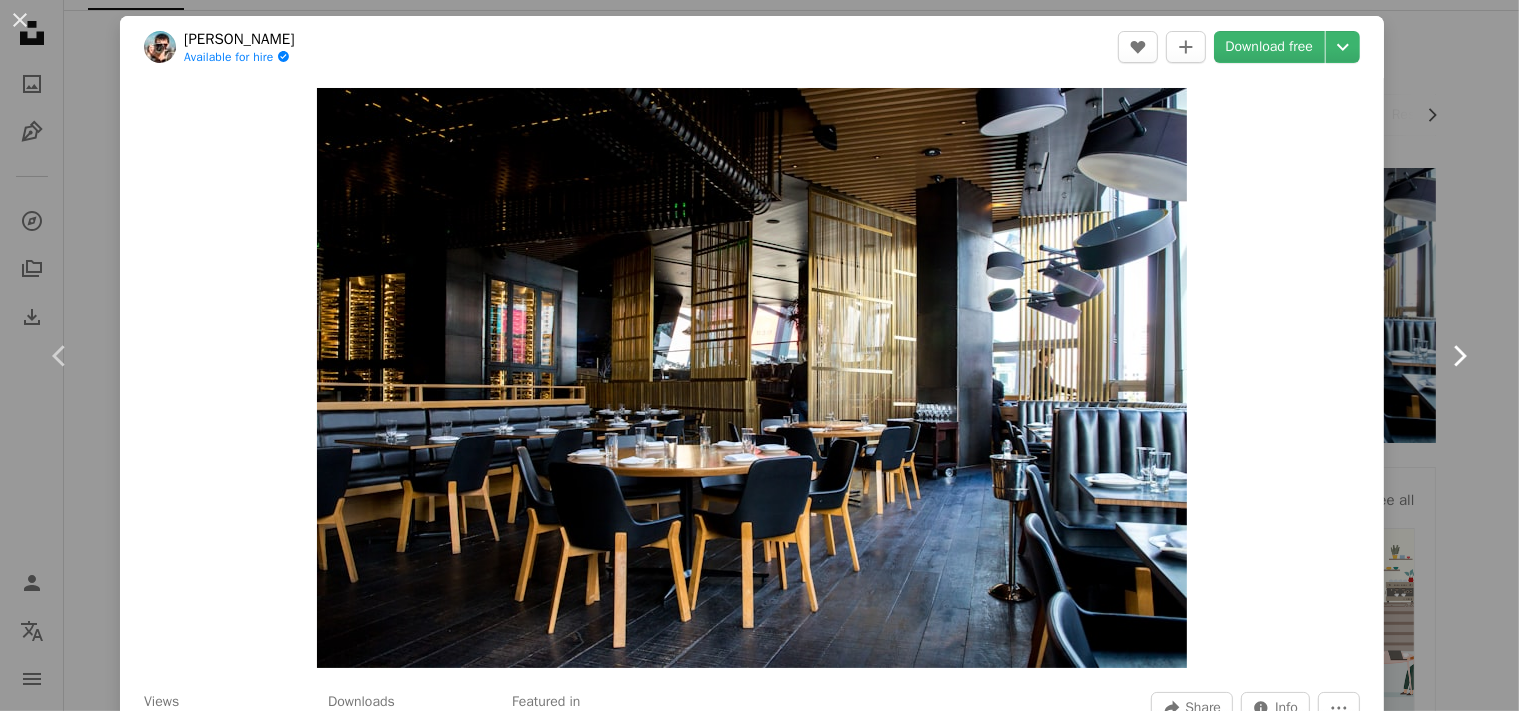 click on "Chevron right" 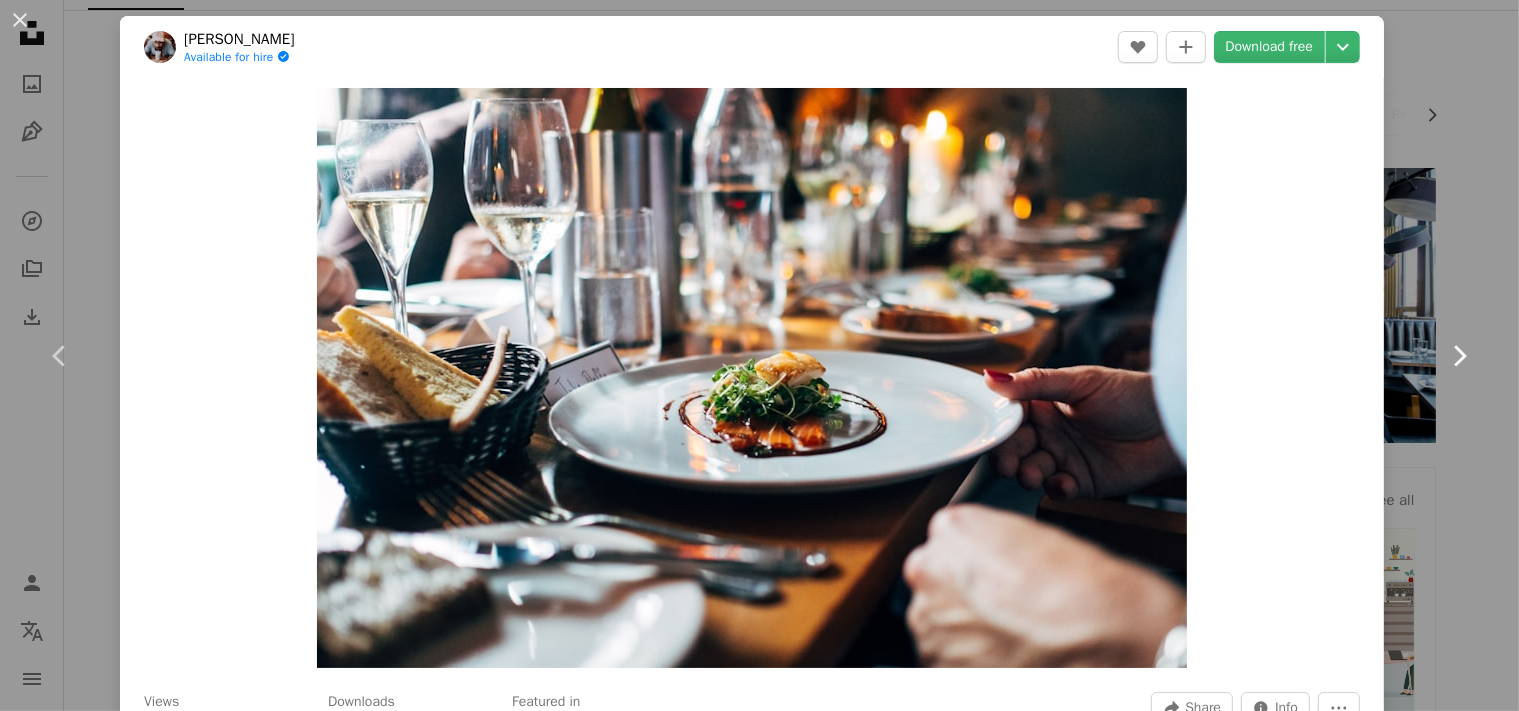 click on "Chevron right" 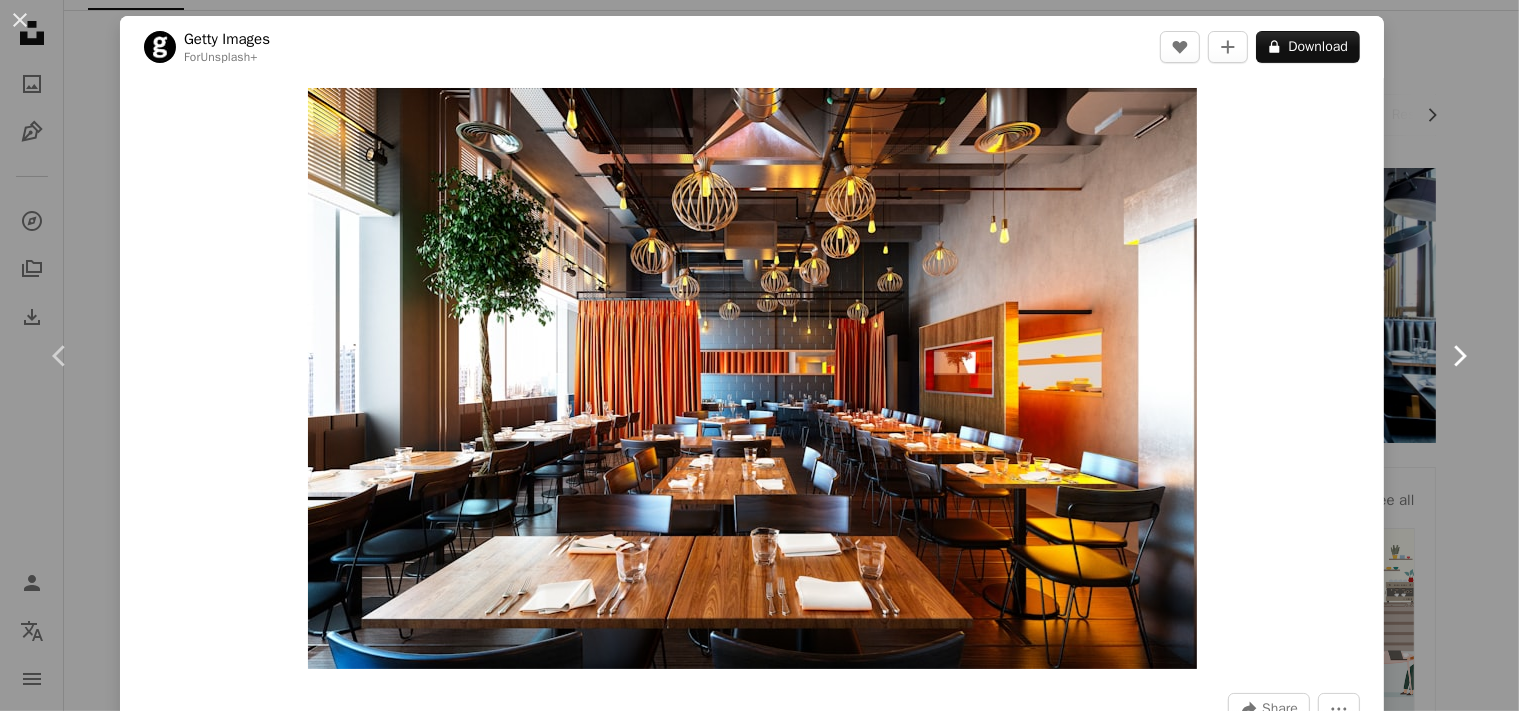 click 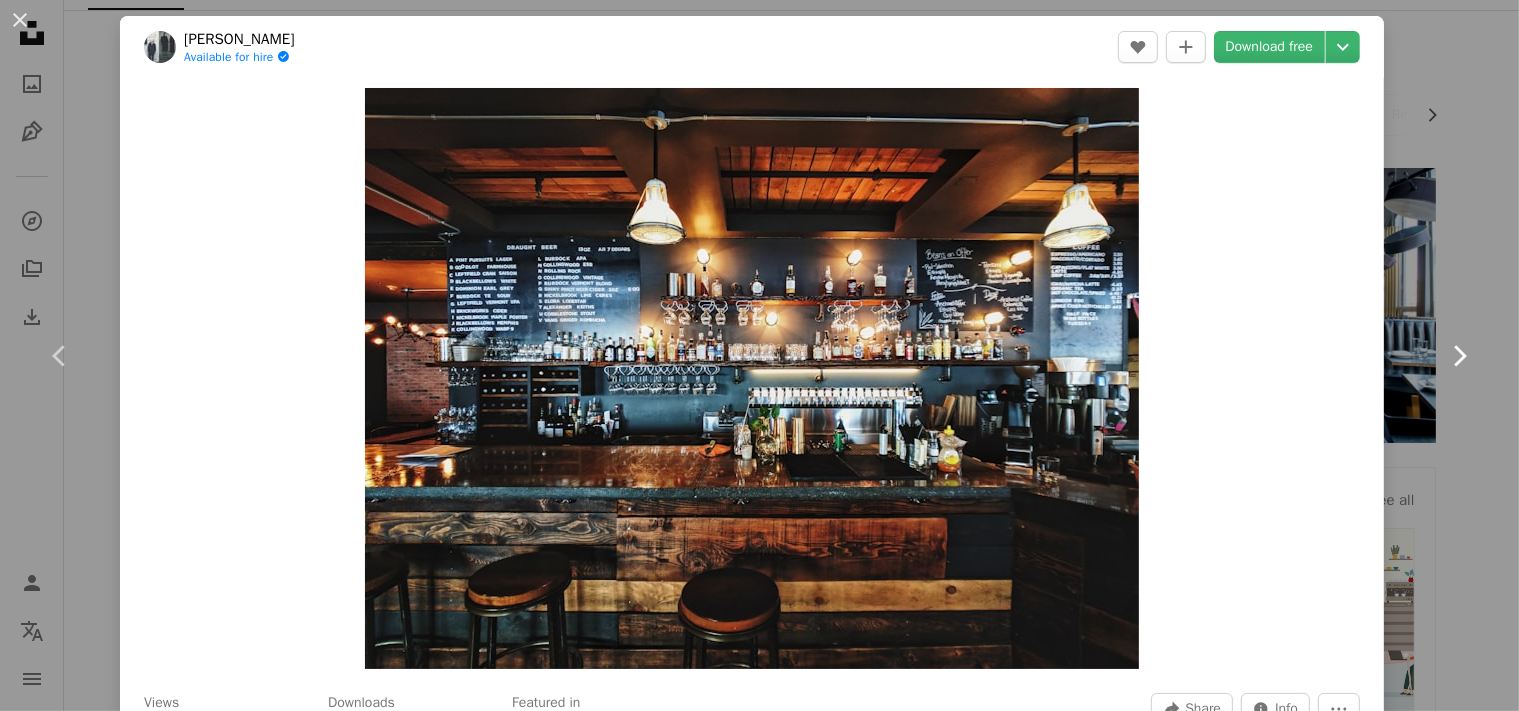 click on "Chevron right" 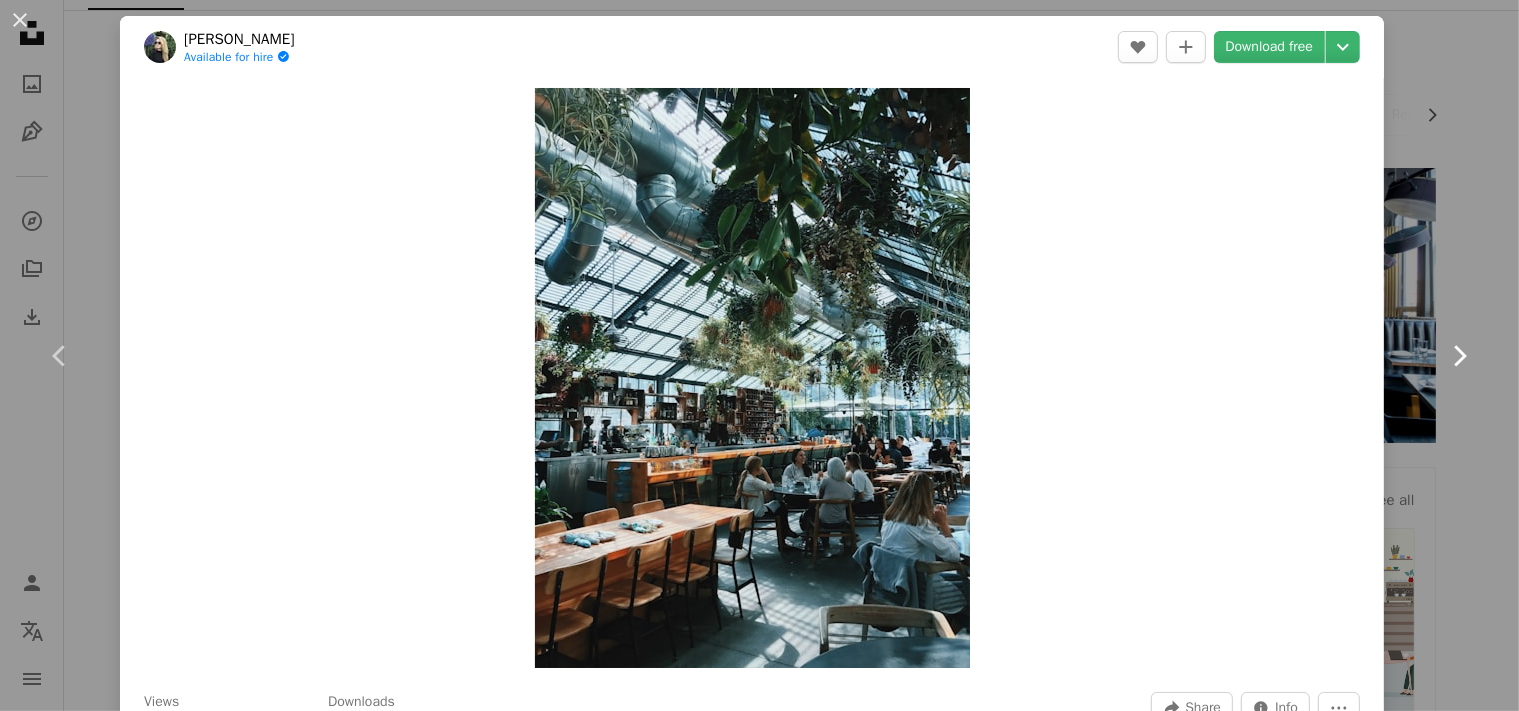 click on "Chevron right" 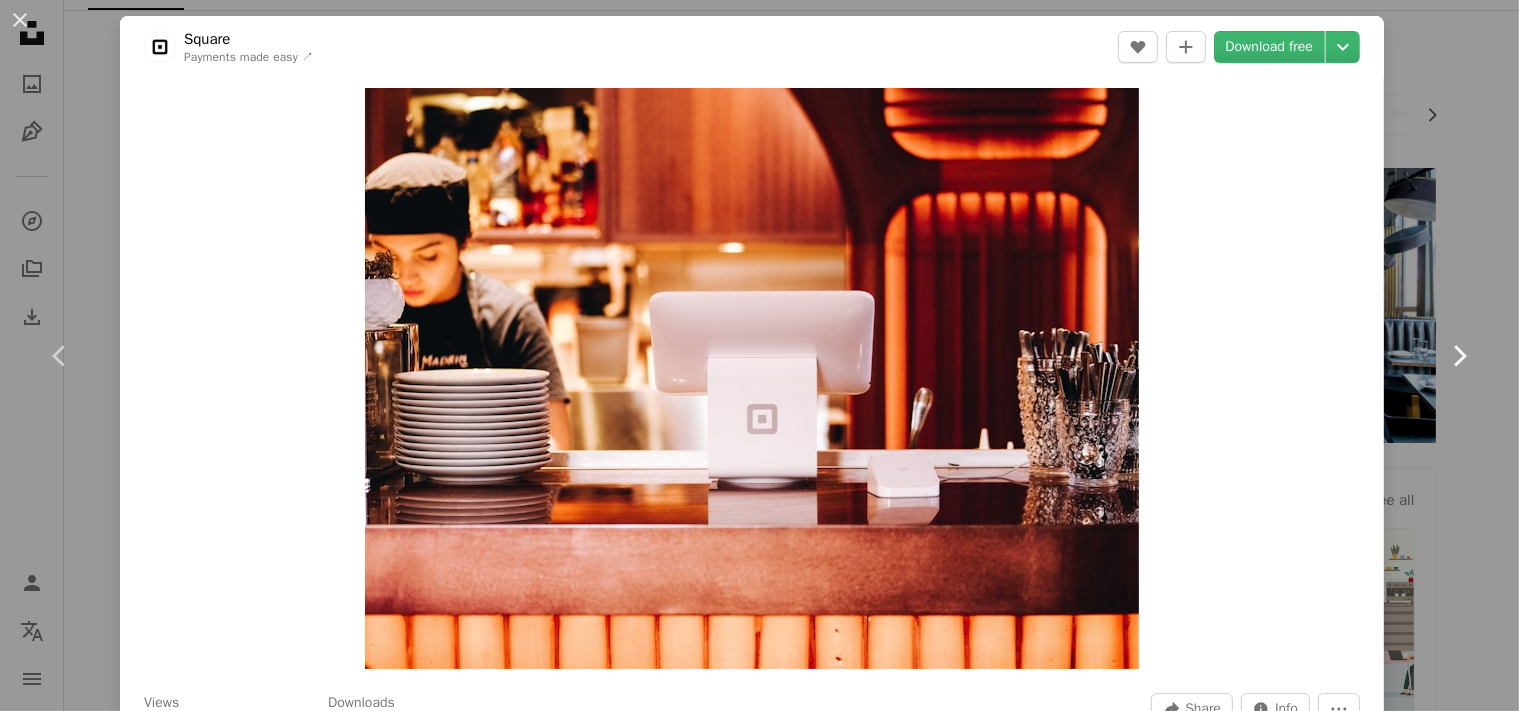 click on "Chevron right" 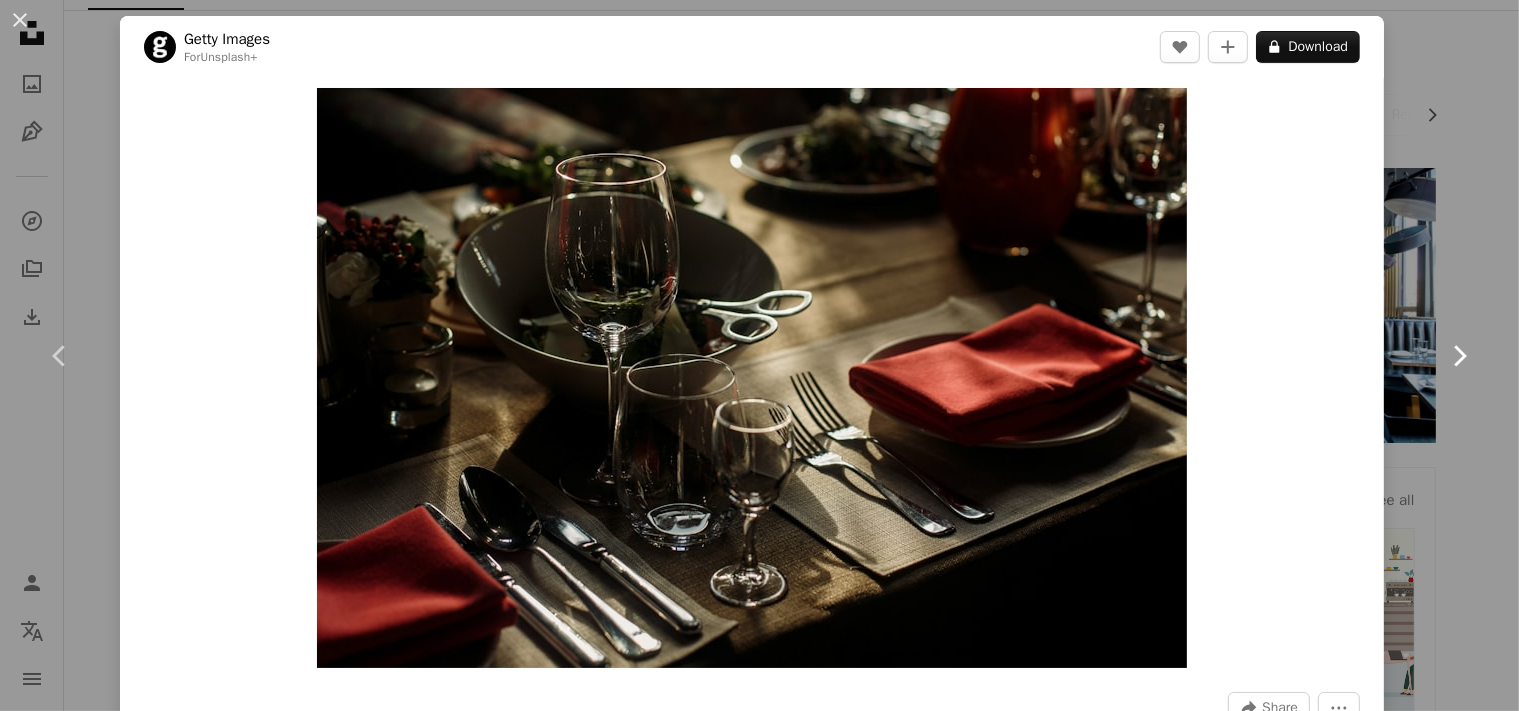 click on "Chevron right" 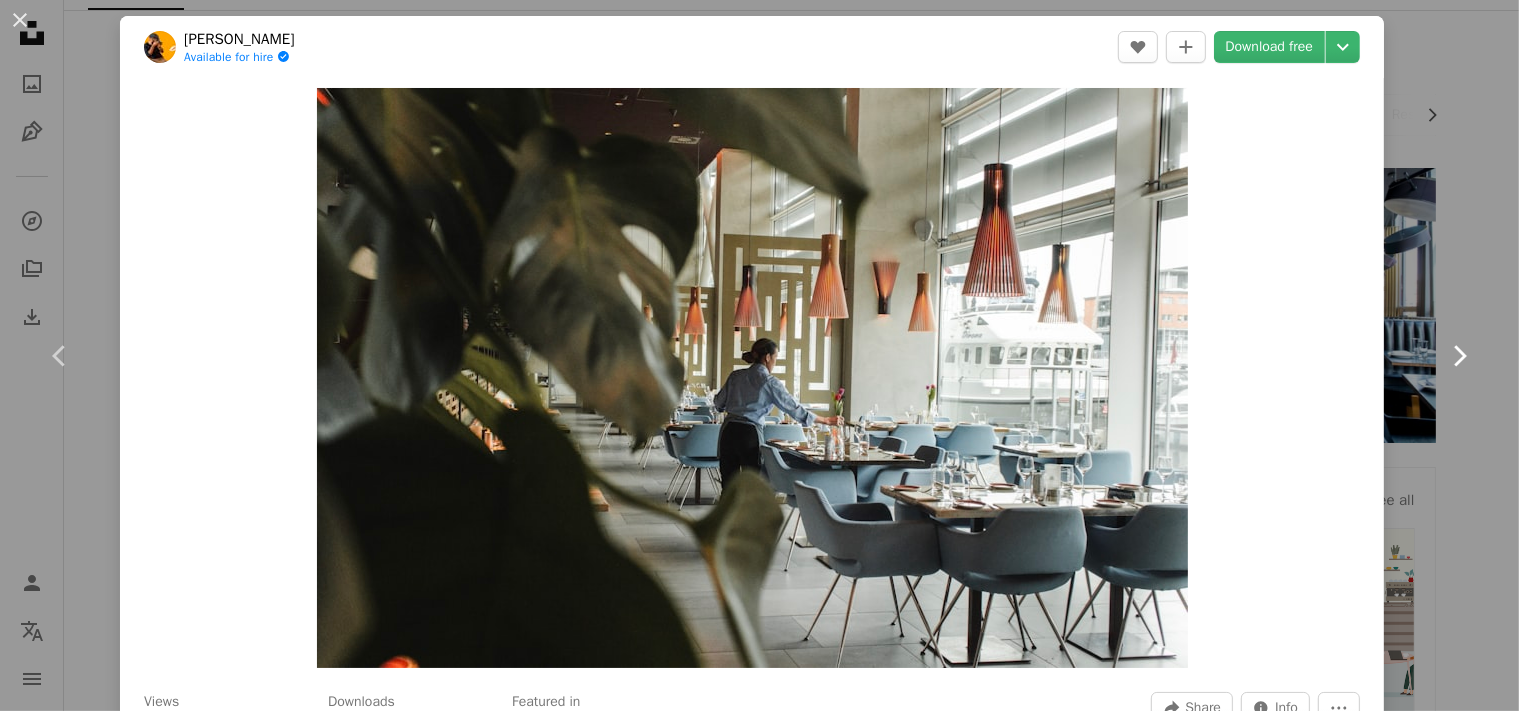 click 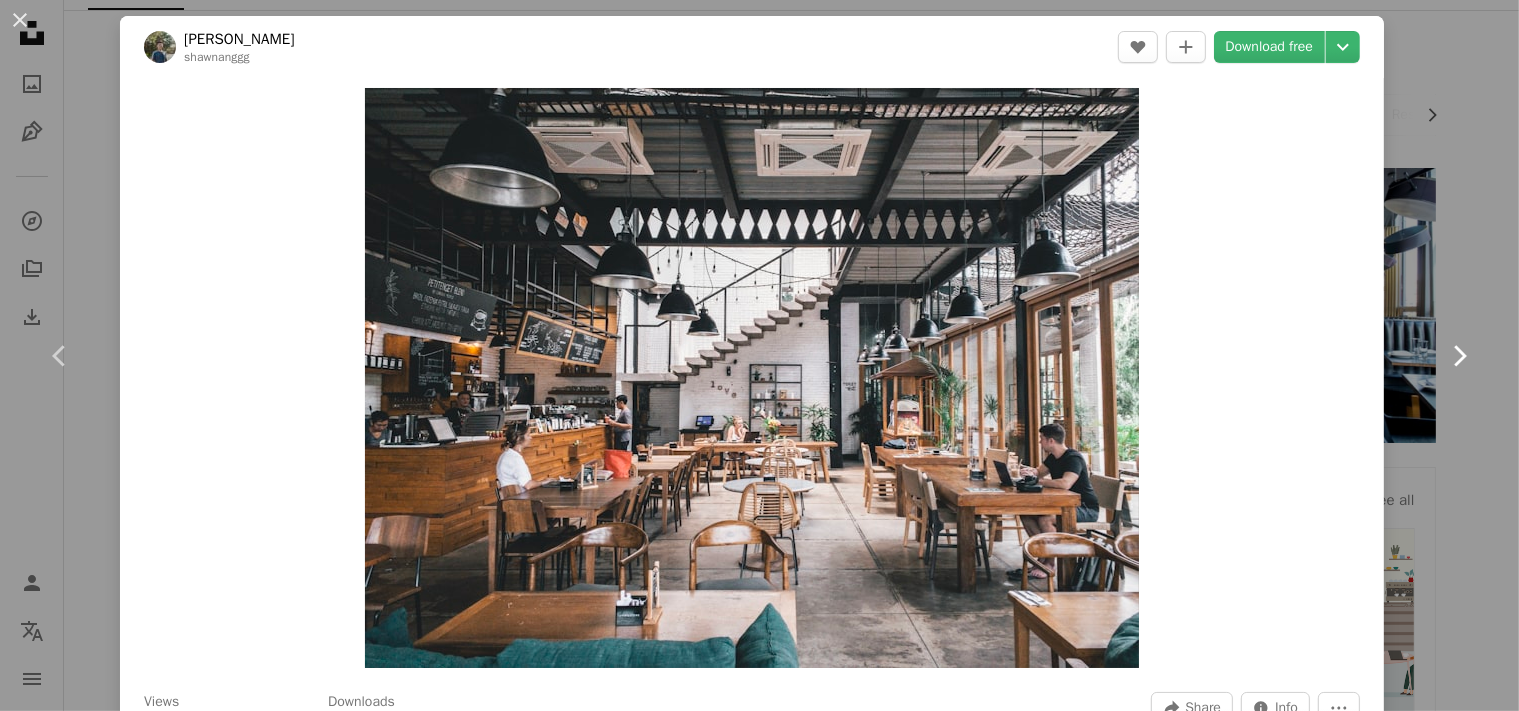 click on "Chevron right" 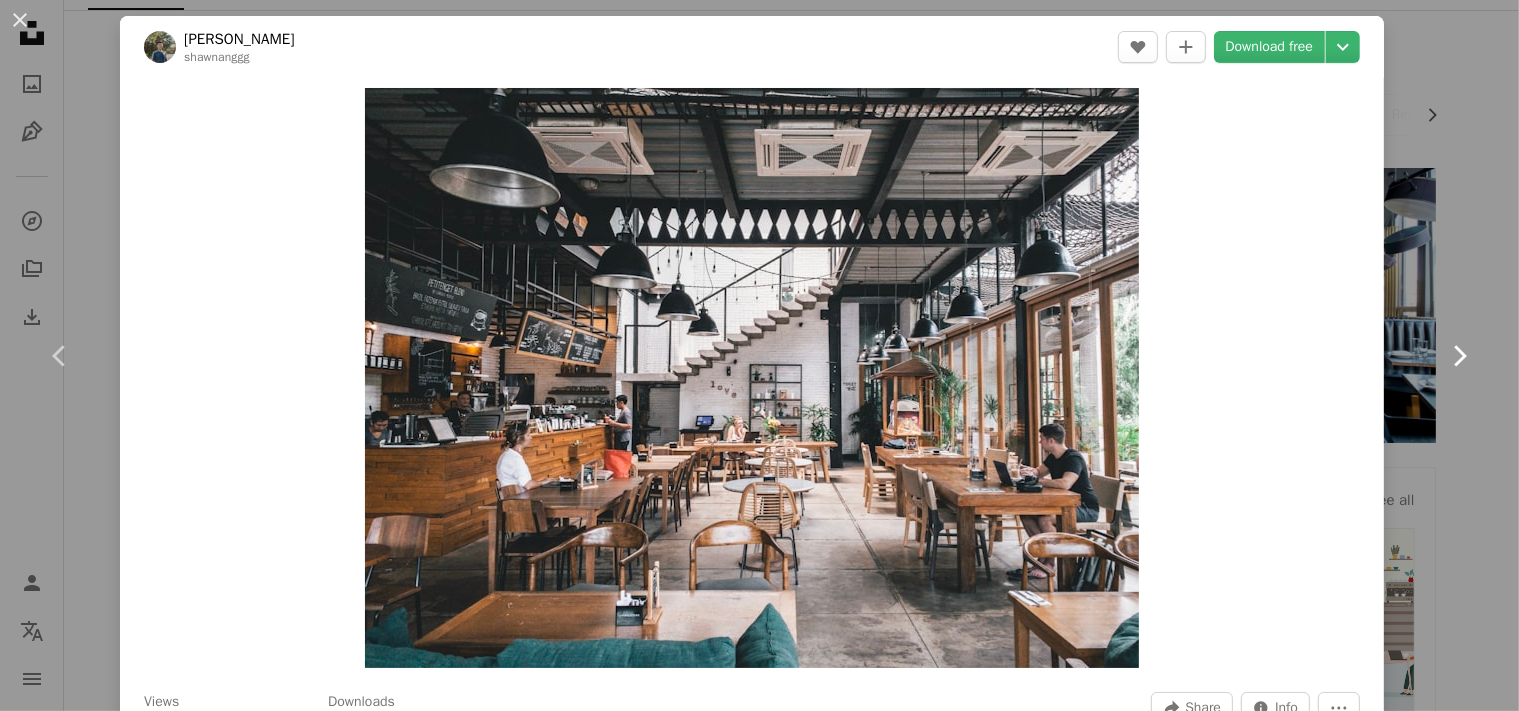 click on "Chevron right" 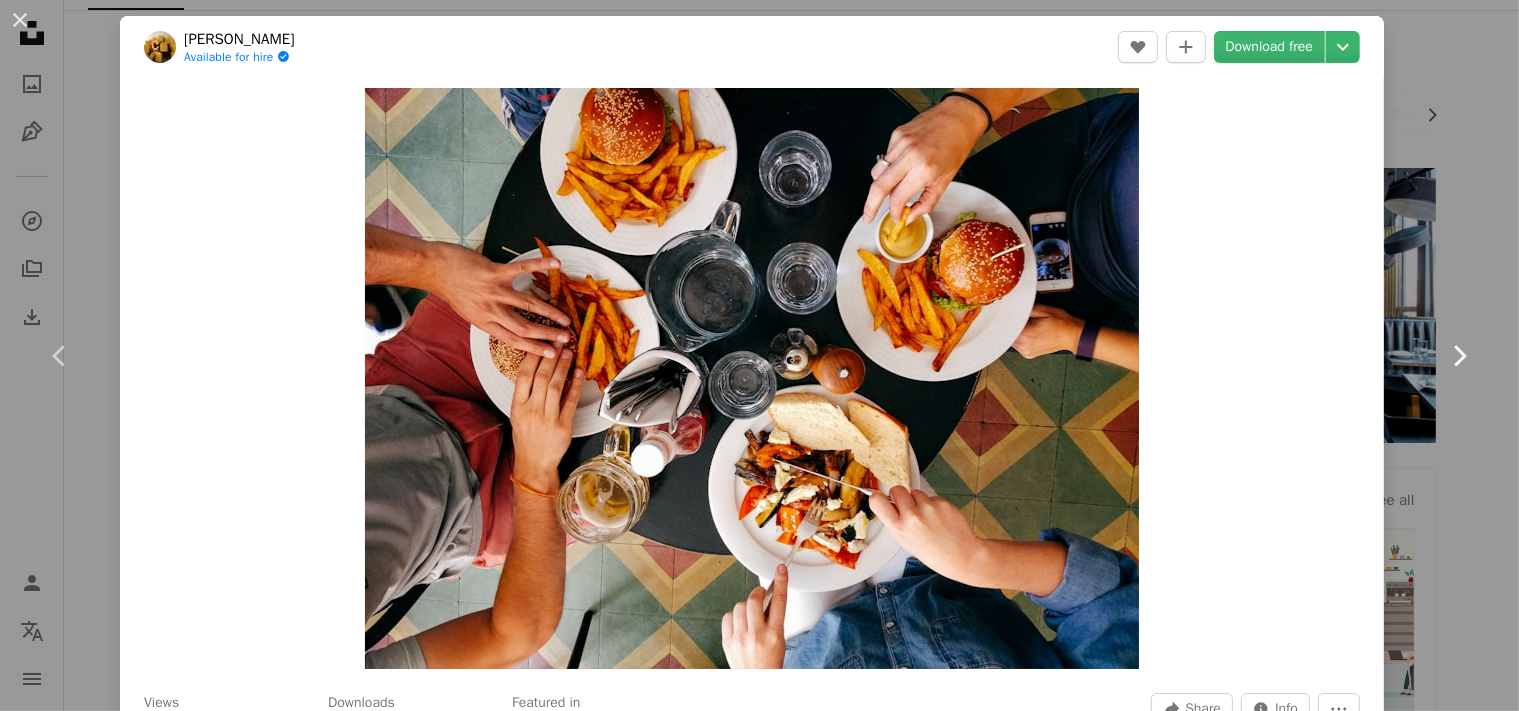 click on "Chevron right" 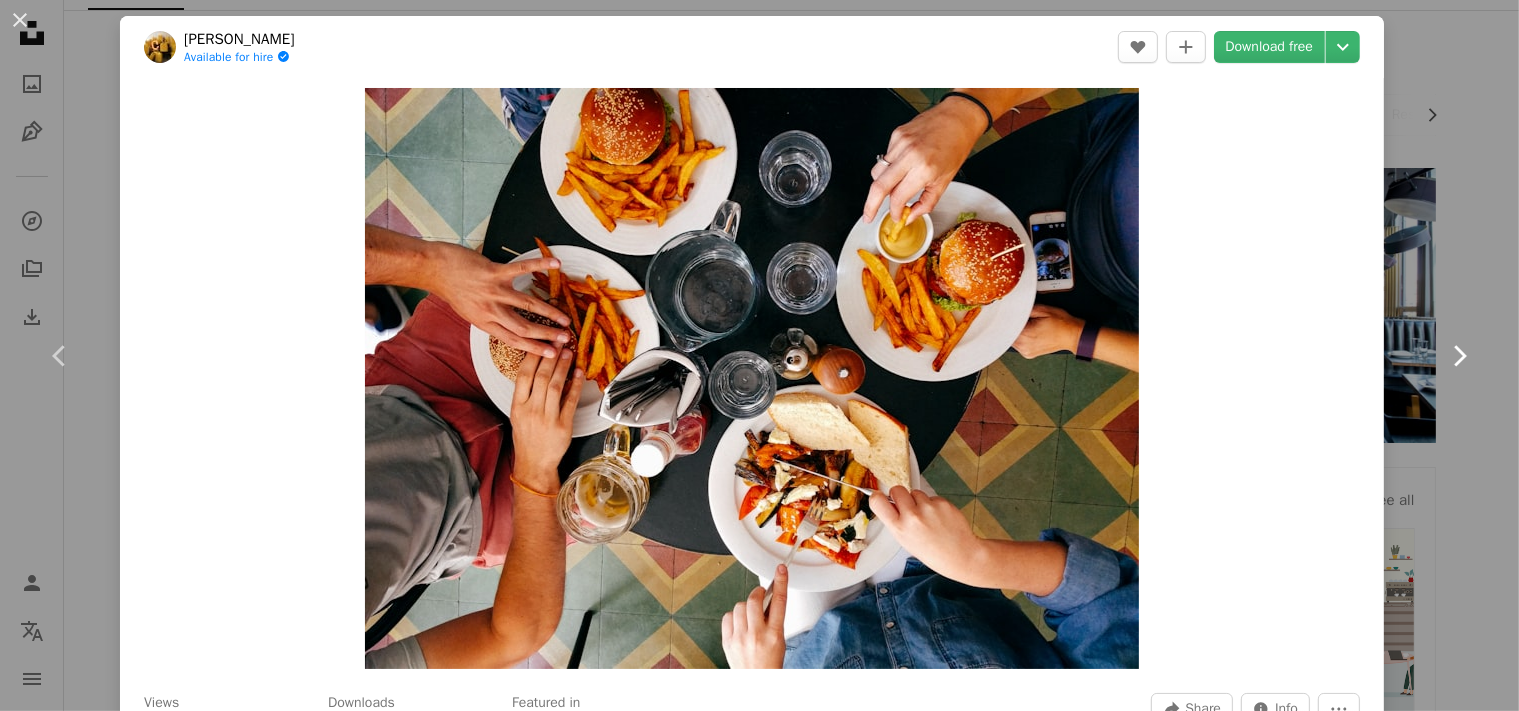 click on "Chevron right" 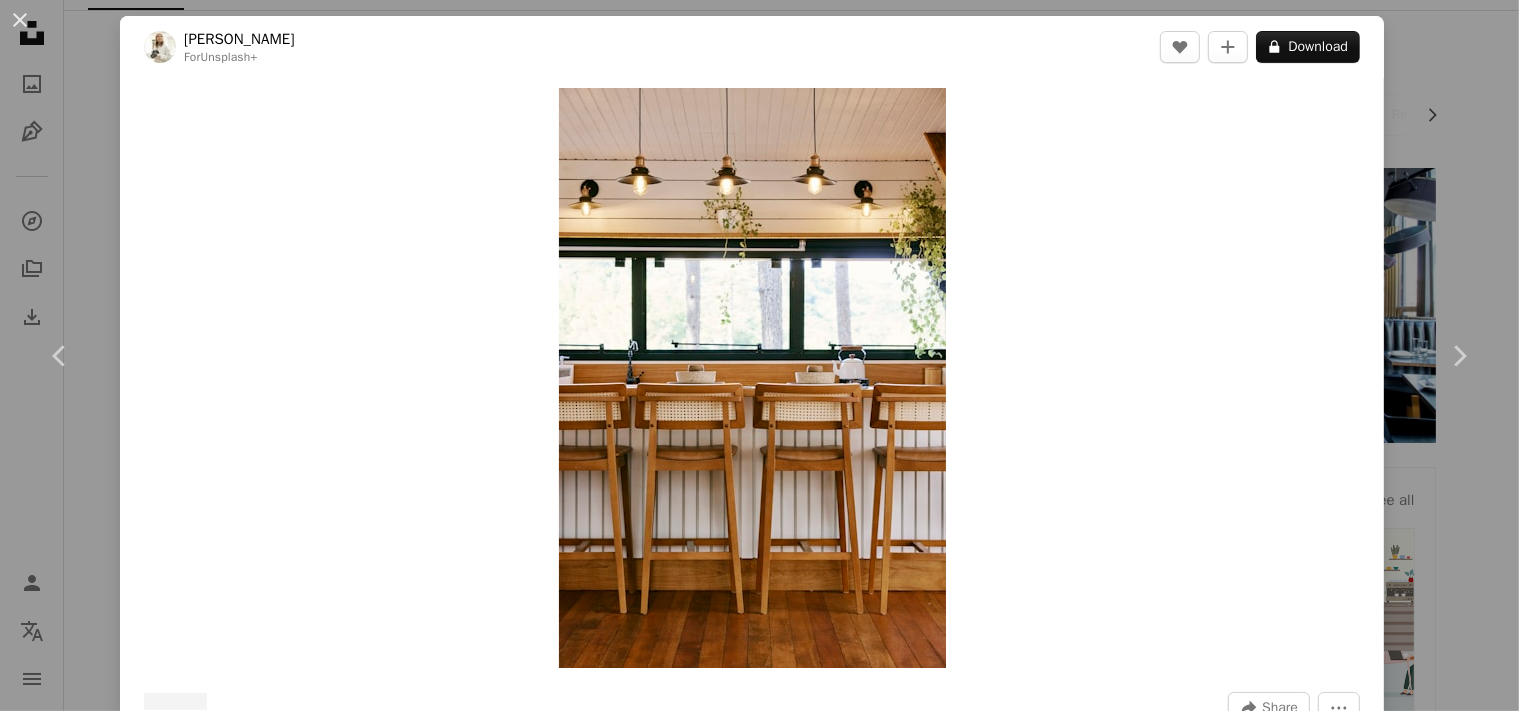 click on "An X shape Chevron left Chevron right [PERSON_NAME] For  Unsplash+ A heart A plus sign A lock Download Zoom in ––– ––  –– ––– –––– –––– A forward-right arrow Share More Actions –––   – –––  – – ––  – ––––. ––– ––– ––––  –––– ––– ––– – –––– –––– ––– –––   –––– –––– From this series Chevron right Related images" at bounding box center (759, 355) 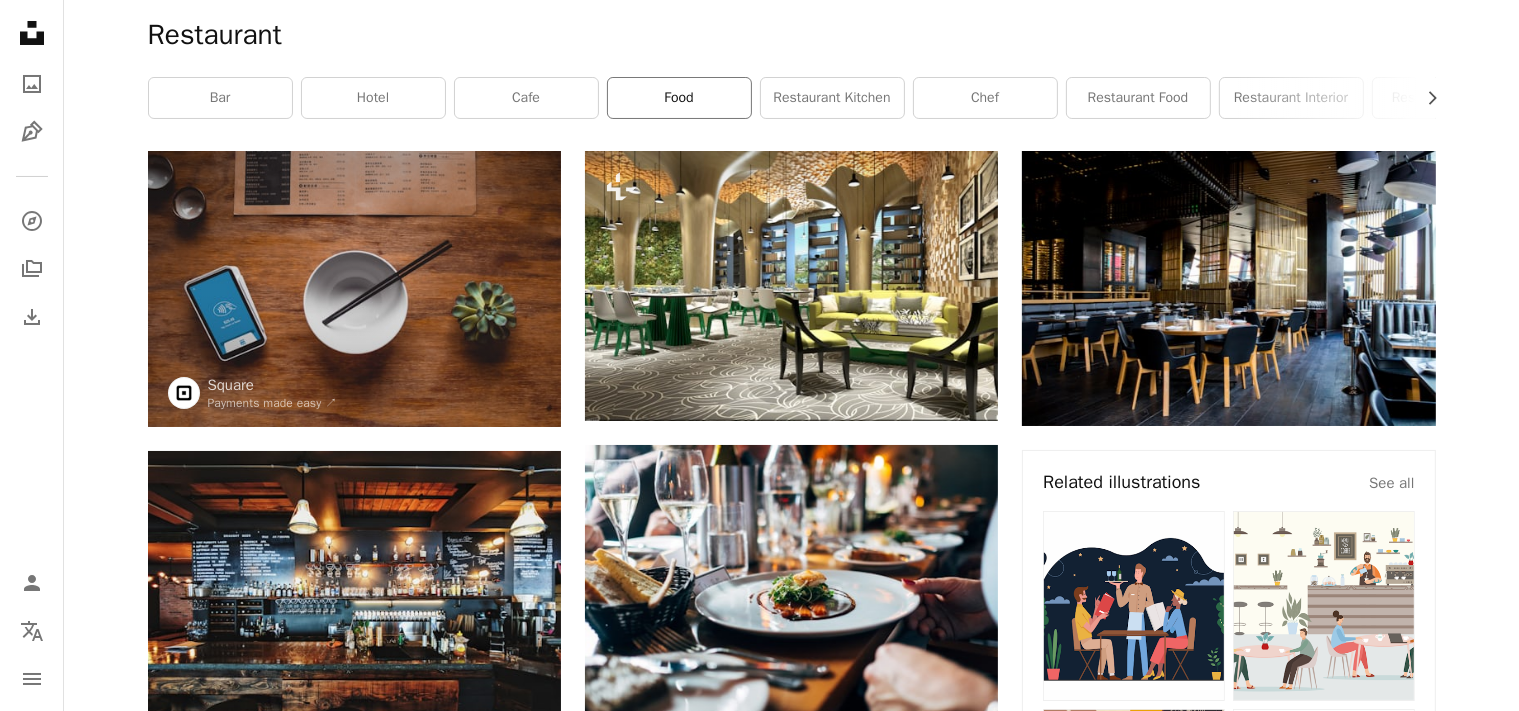 scroll, scrollTop: 0, scrollLeft: 0, axis: both 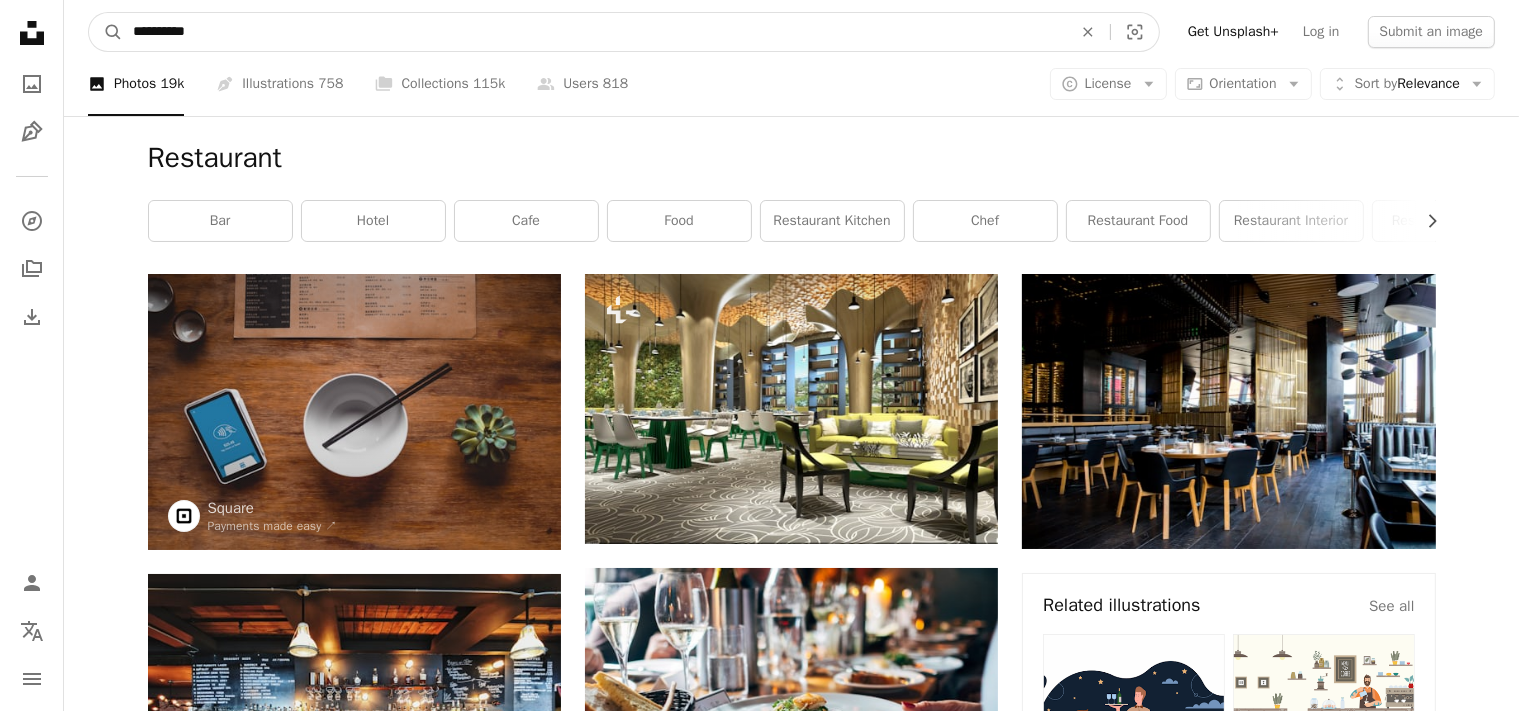 click on "**********" at bounding box center (594, 32) 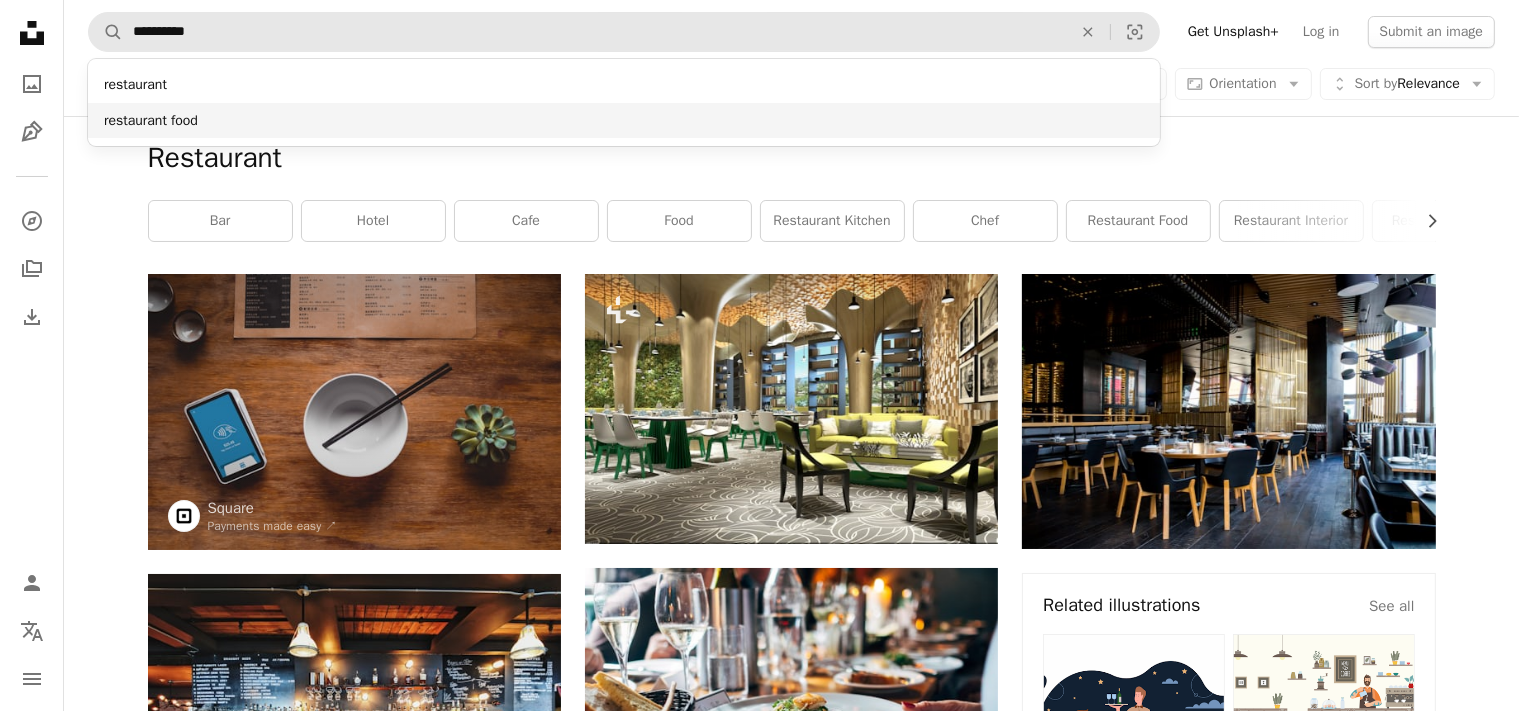 click on "restaurant food" at bounding box center (624, 121) 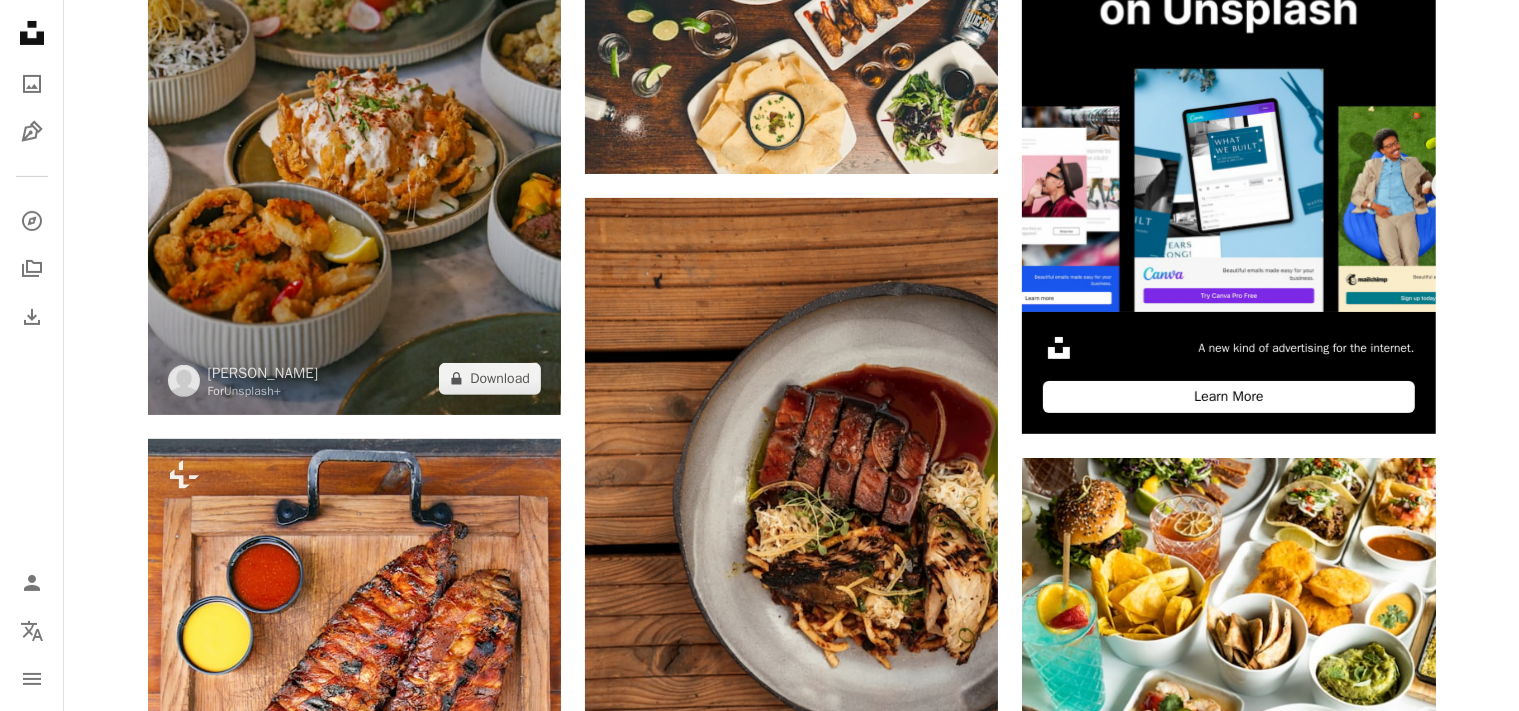 scroll, scrollTop: 422, scrollLeft: 0, axis: vertical 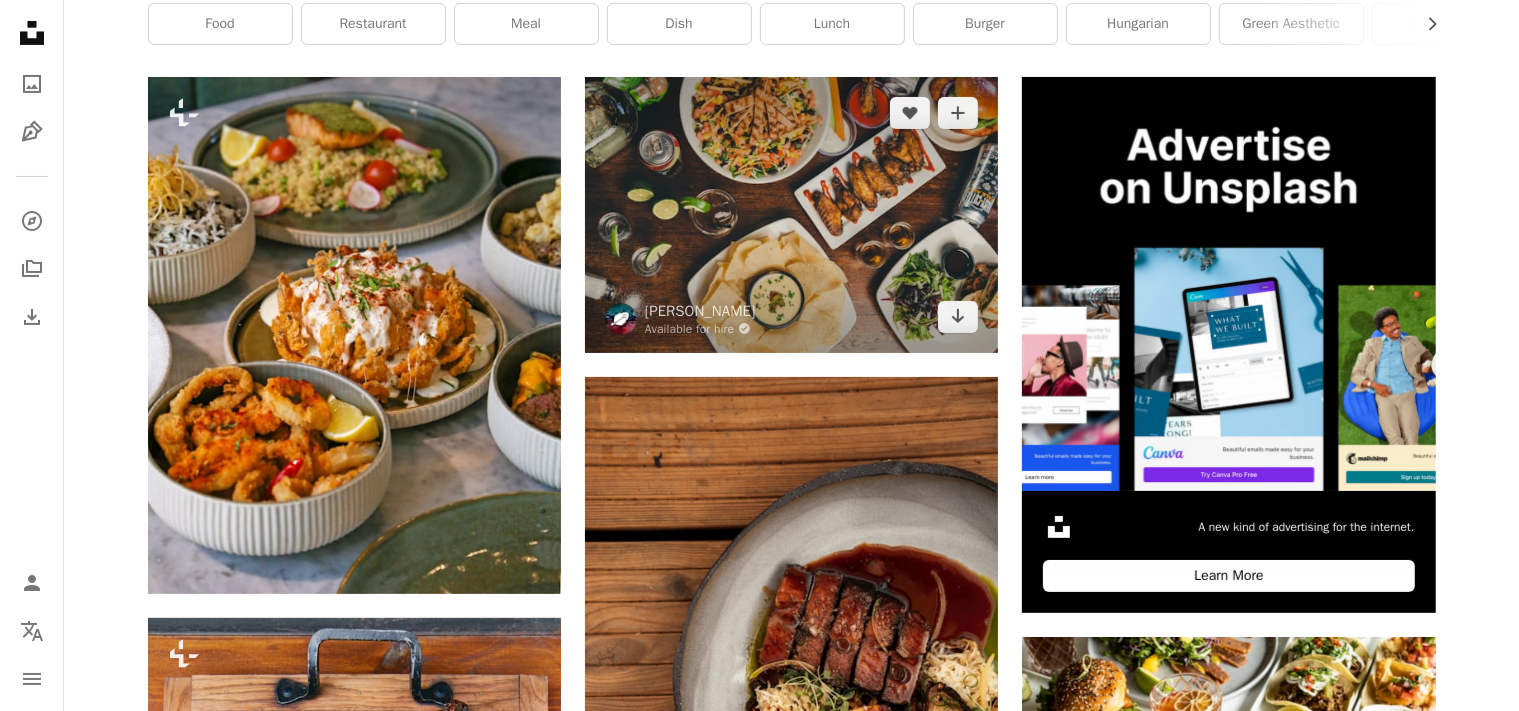 click at bounding box center [791, 214] 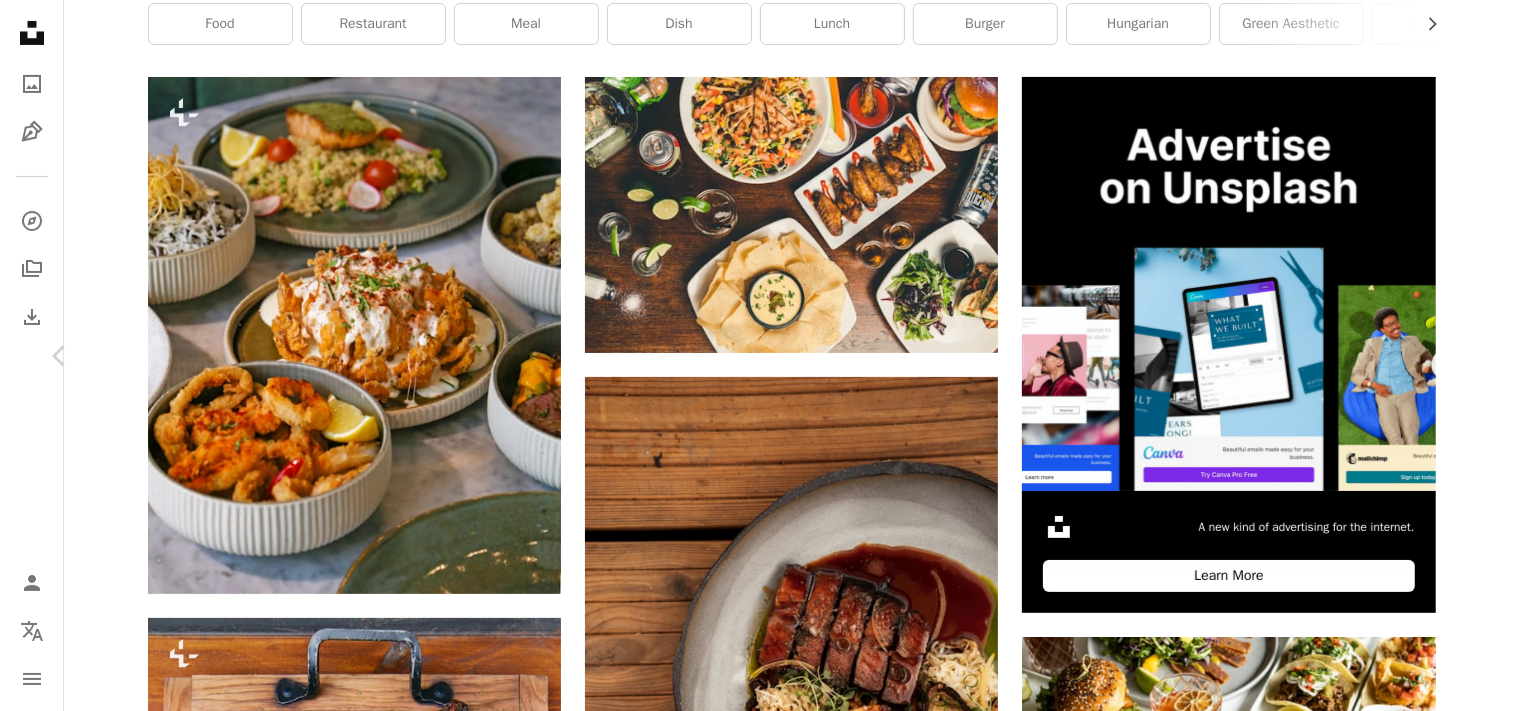 click 